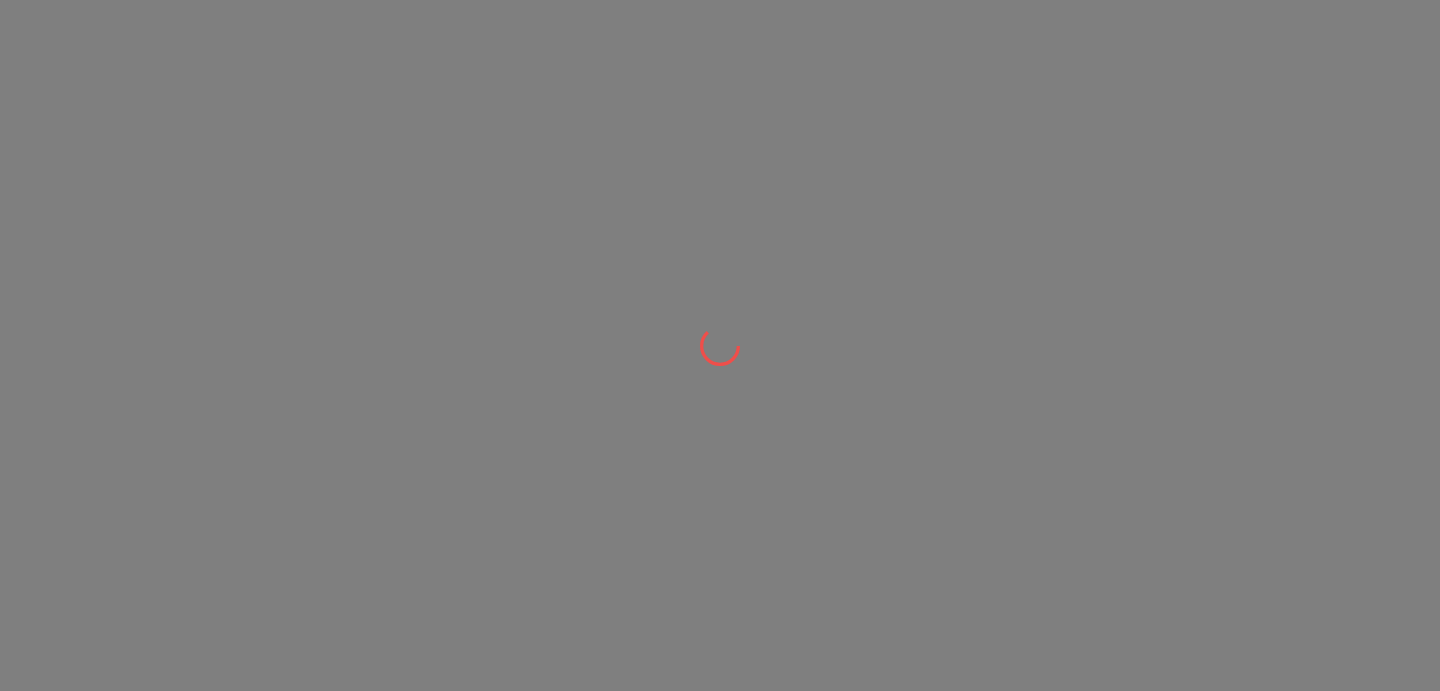 scroll, scrollTop: 0, scrollLeft: 0, axis: both 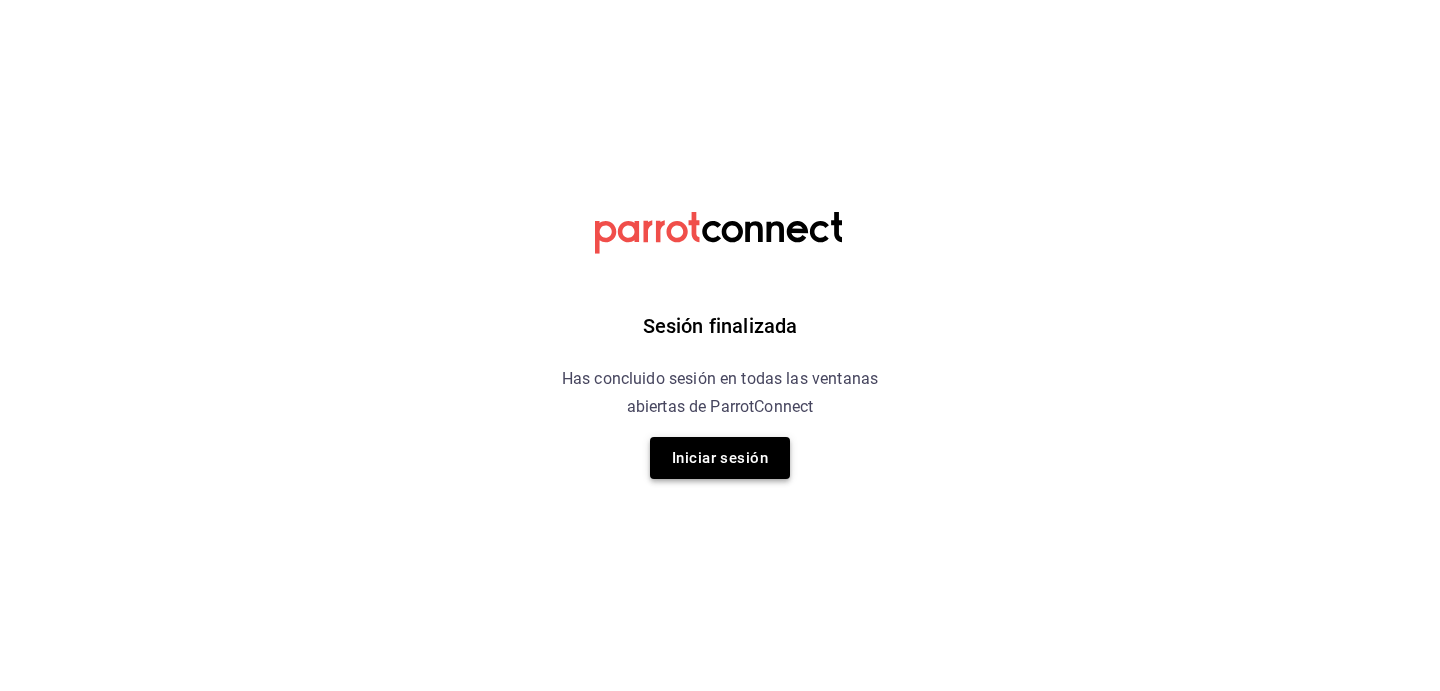 click on "Iniciar sesión" at bounding box center (720, 458) 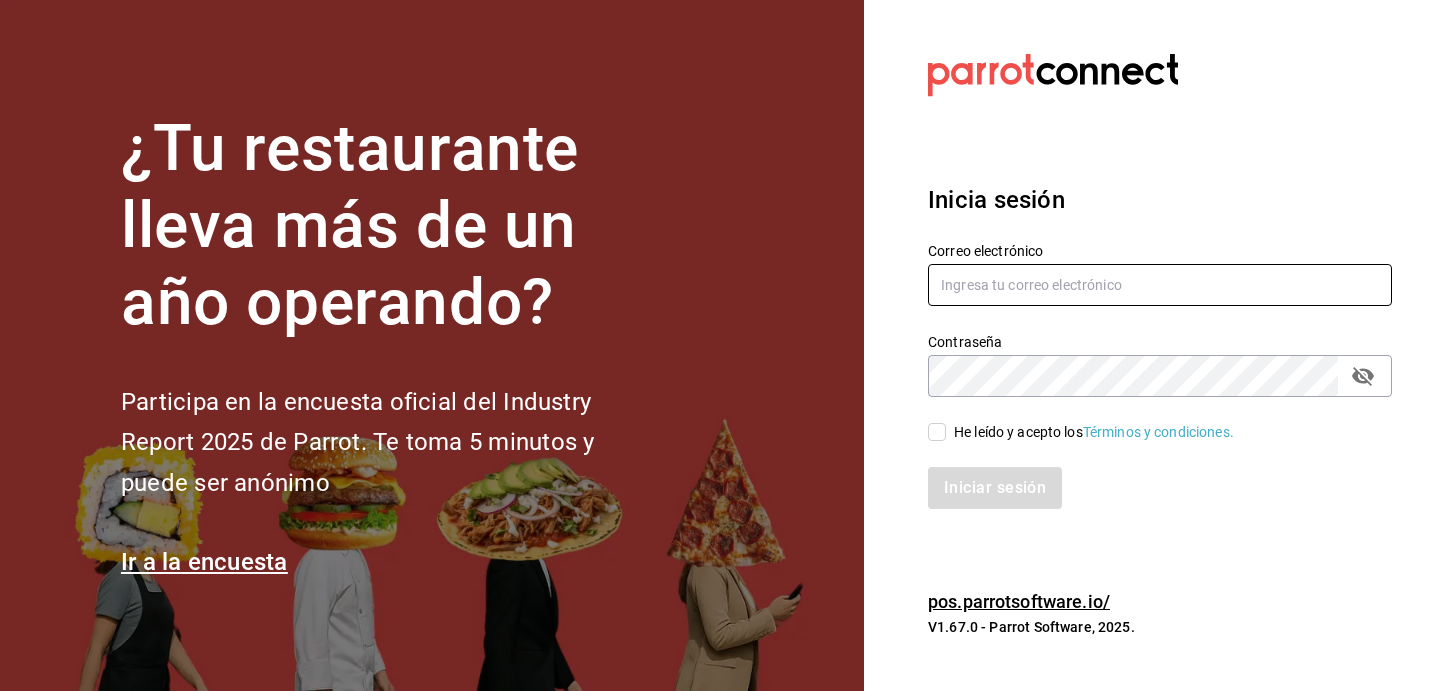 type on "demo.burger@parrot.rest" 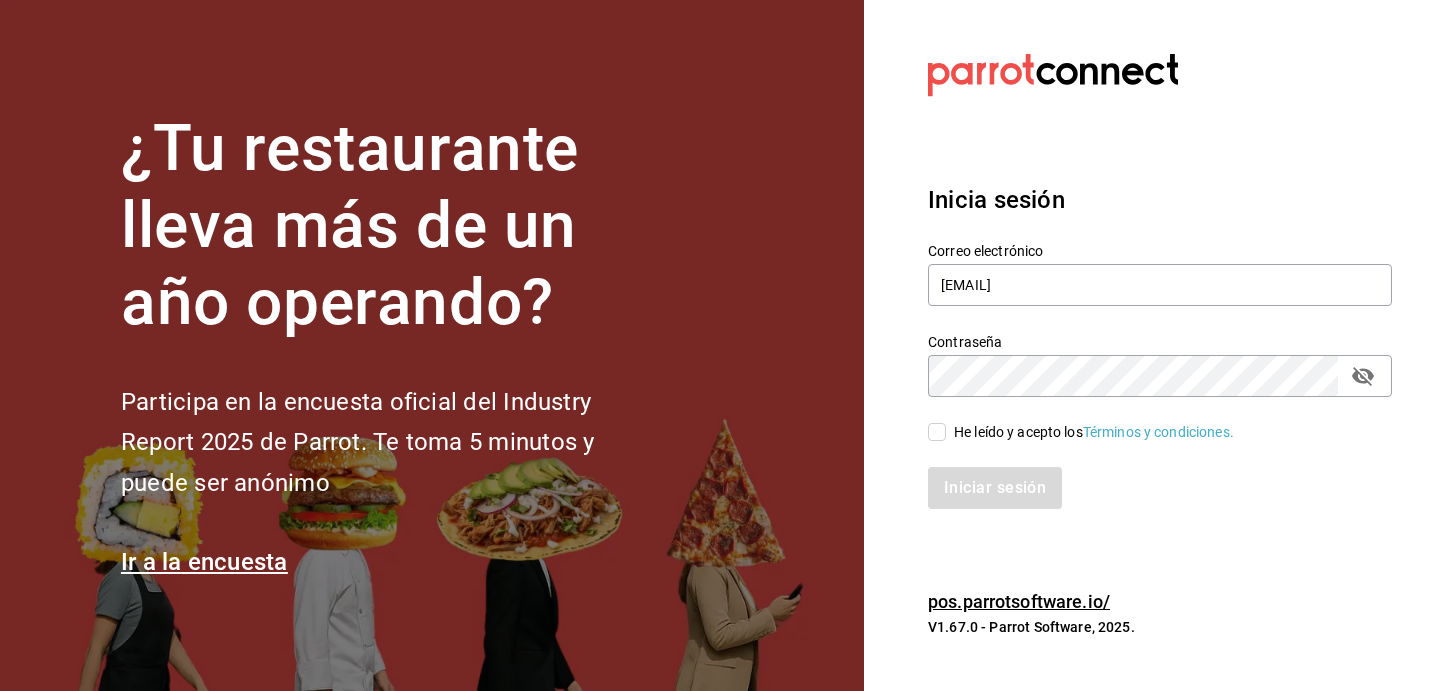 click on "He leído y acepto los  Términos y condiciones." at bounding box center [937, 432] 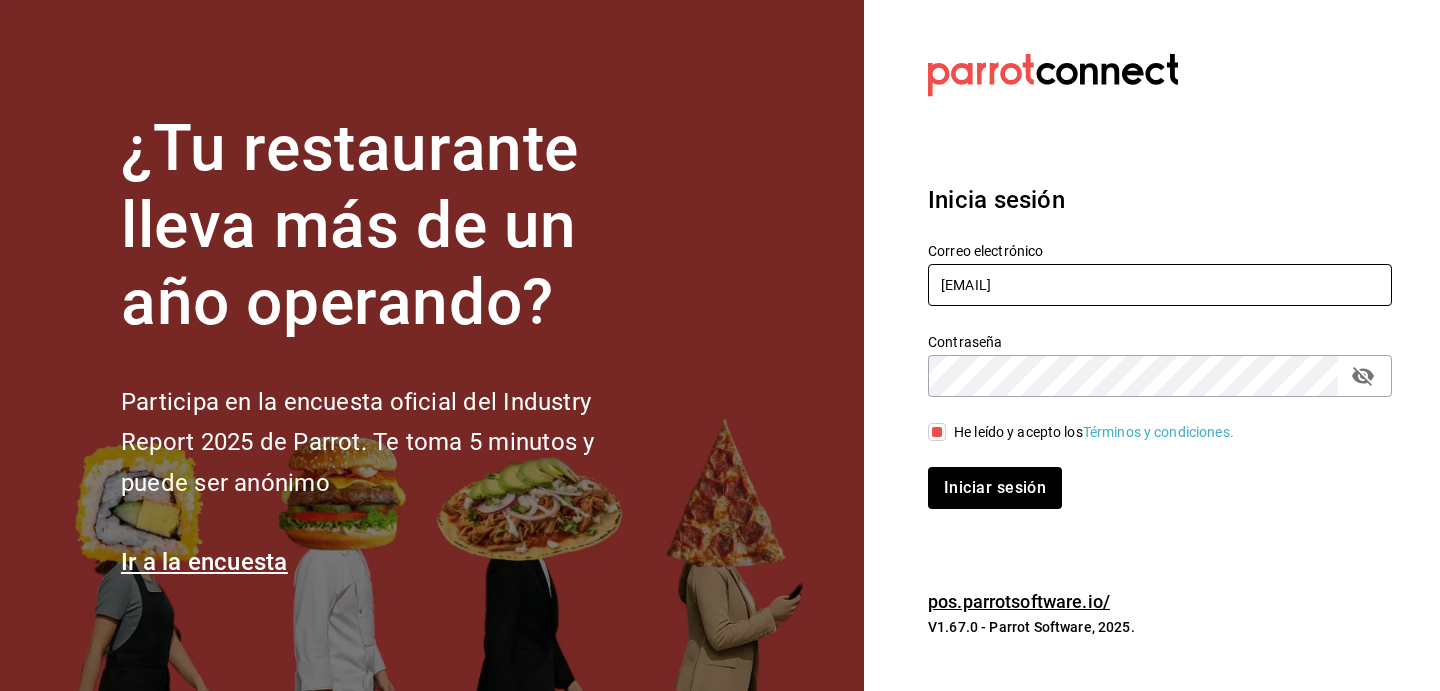 click on "demo.burger@parrot.rest" at bounding box center [1160, 285] 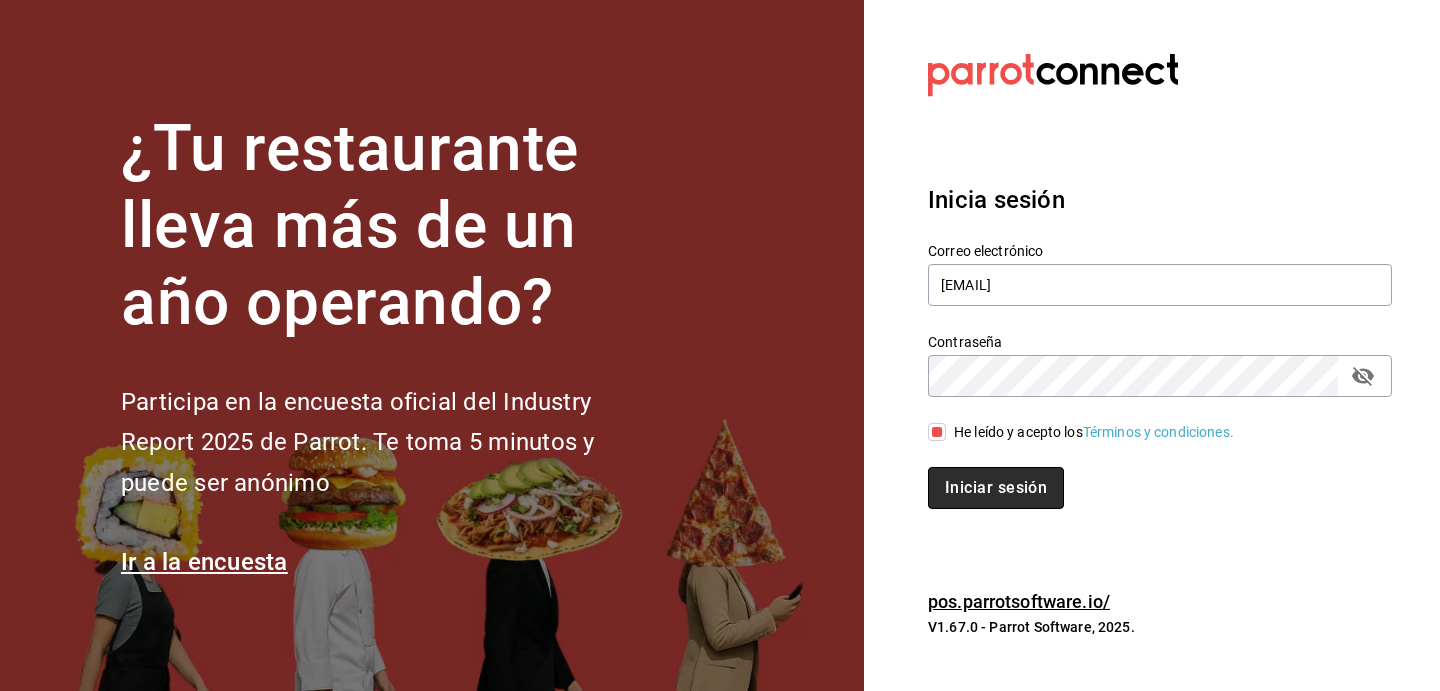 click on "Iniciar sesión" at bounding box center [996, 488] 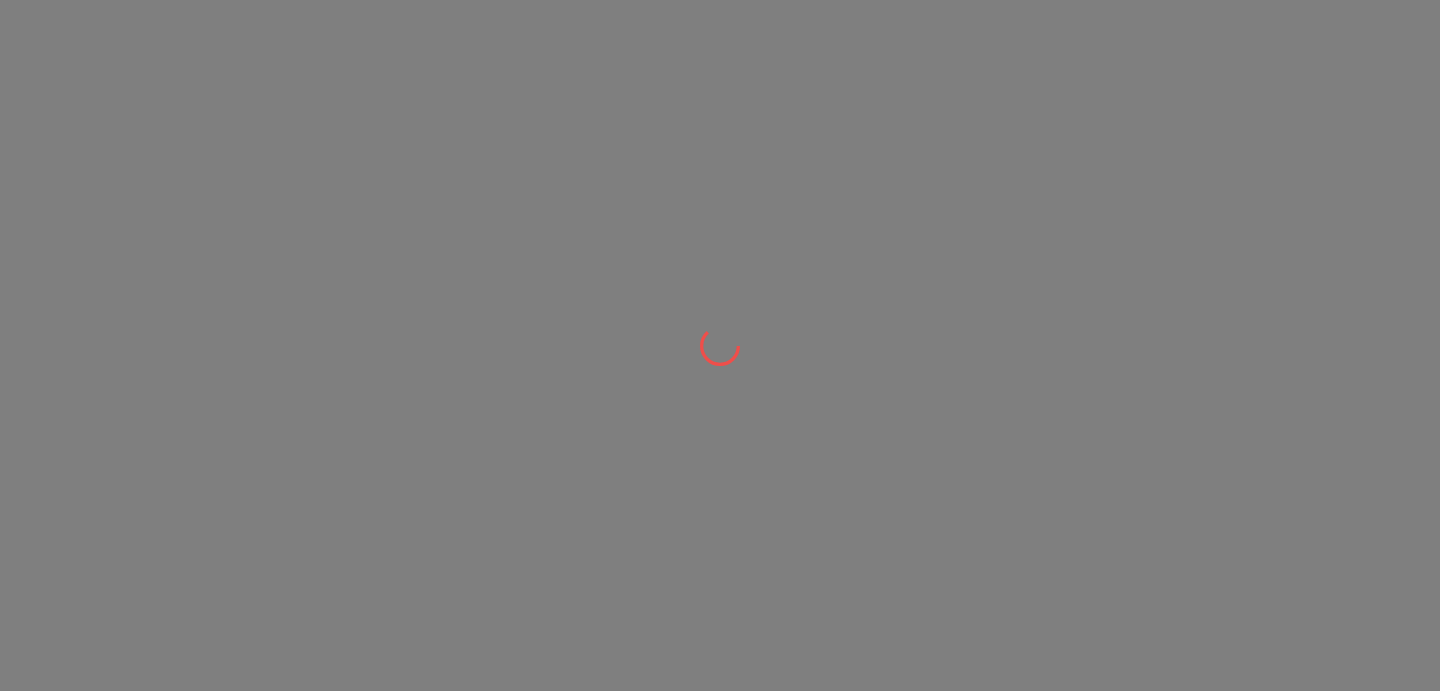 scroll, scrollTop: 0, scrollLeft: 0, axis: both 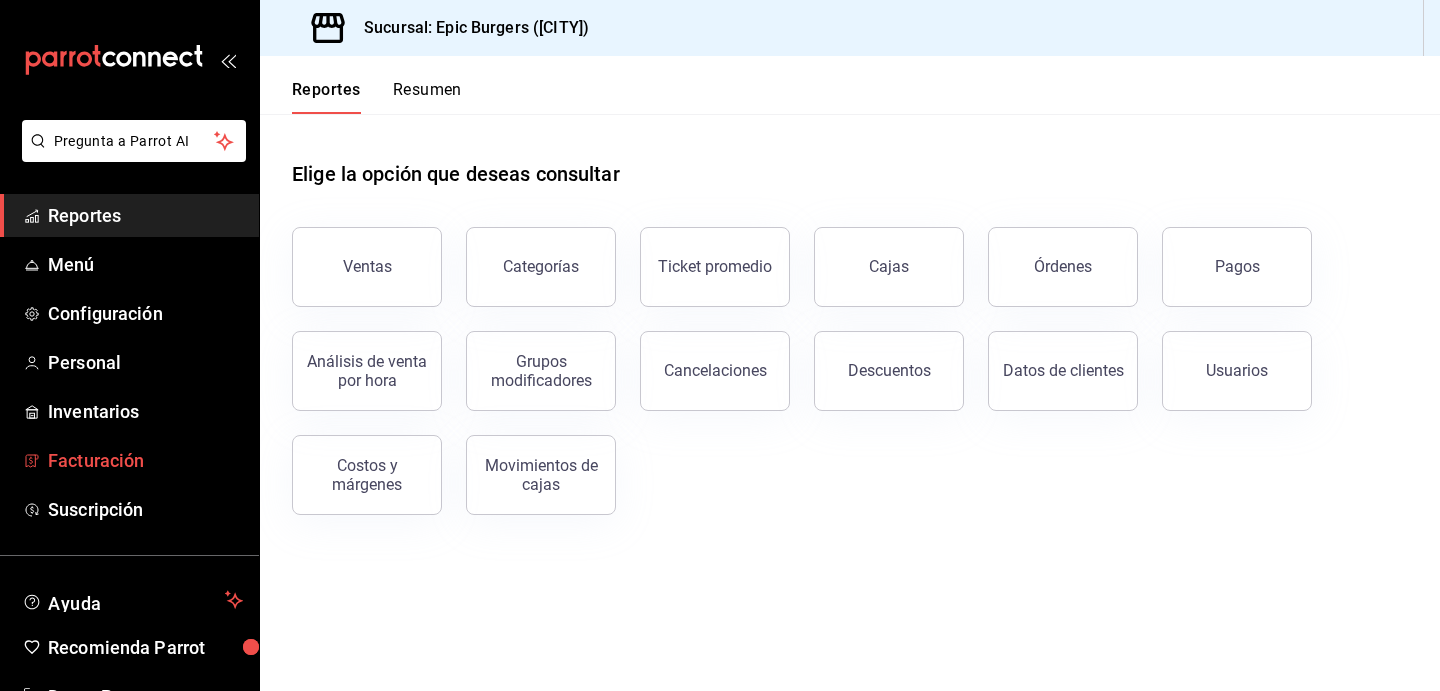 click on "Facturación" at bounding box center [145, 460] 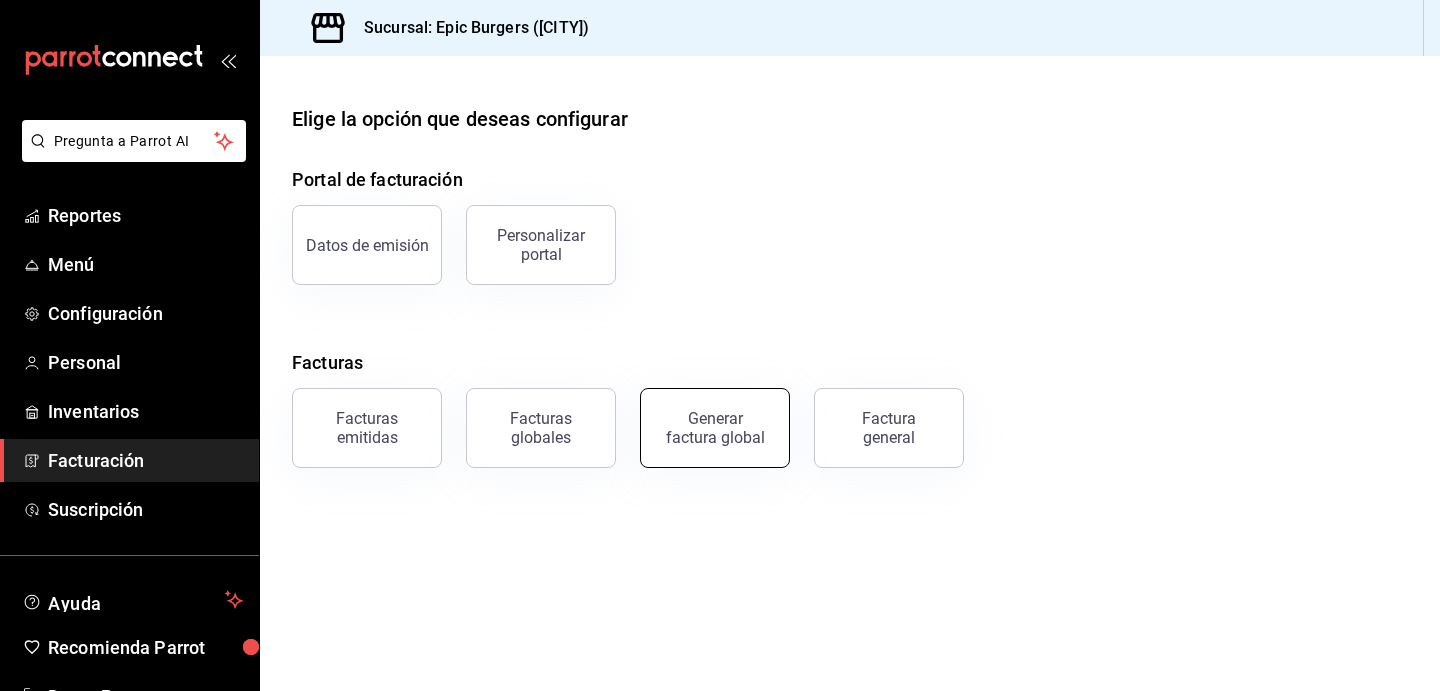 click on "Generar factura global" at bounding box center [715, 428] 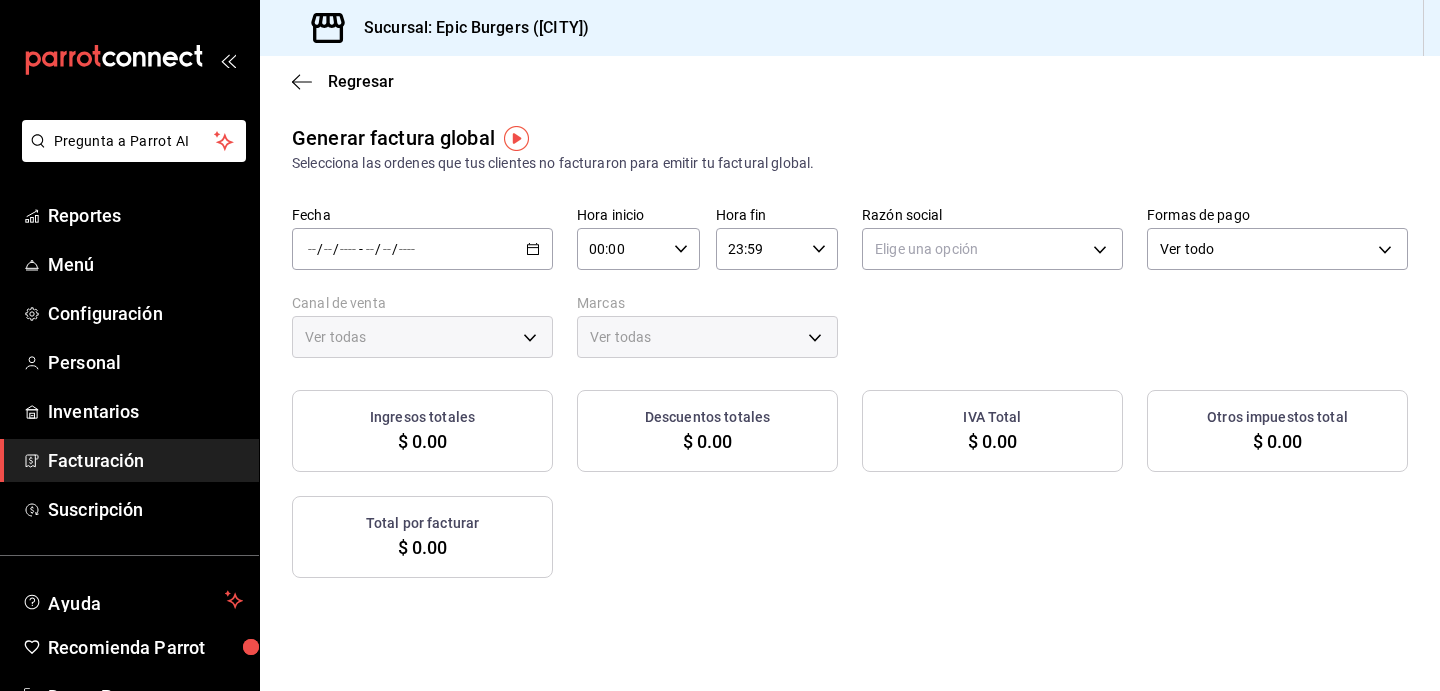 type on "PARROT,UBER_EATS,RAPPI,DIDI_FOOD,ONLINE" 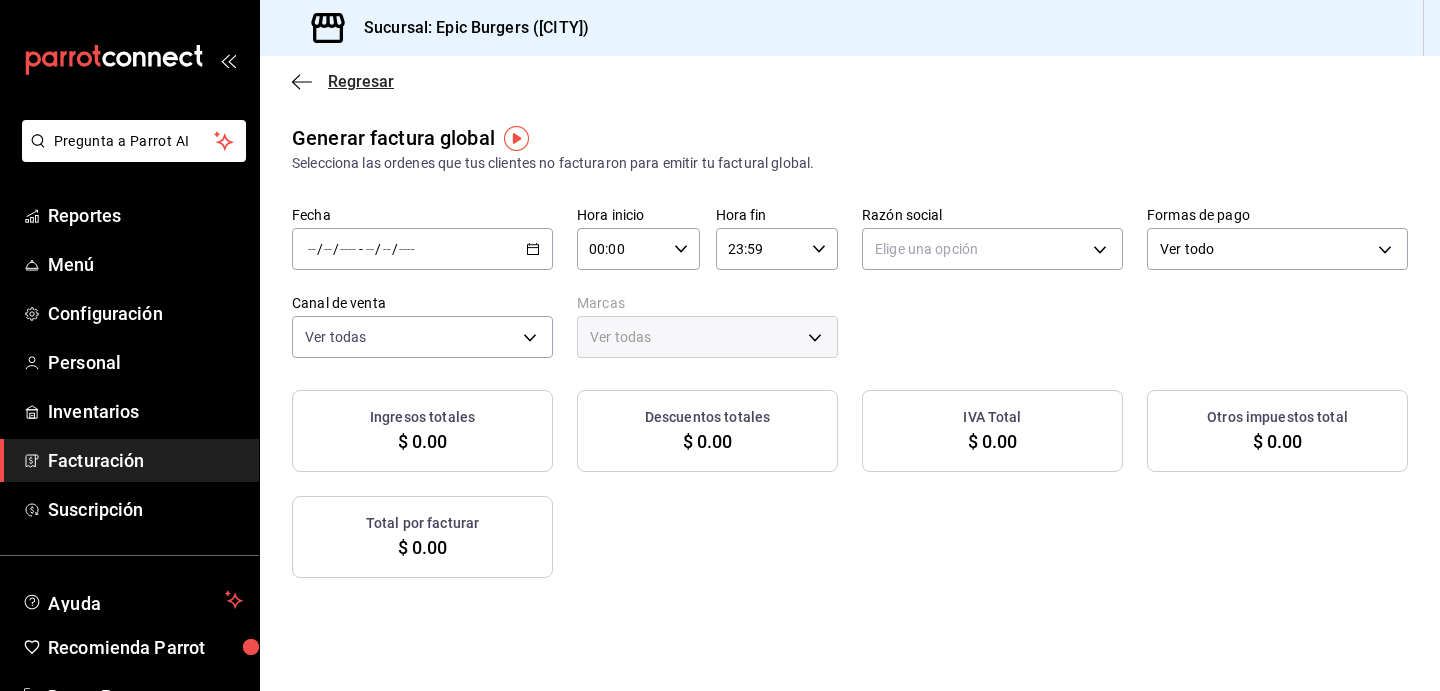 click 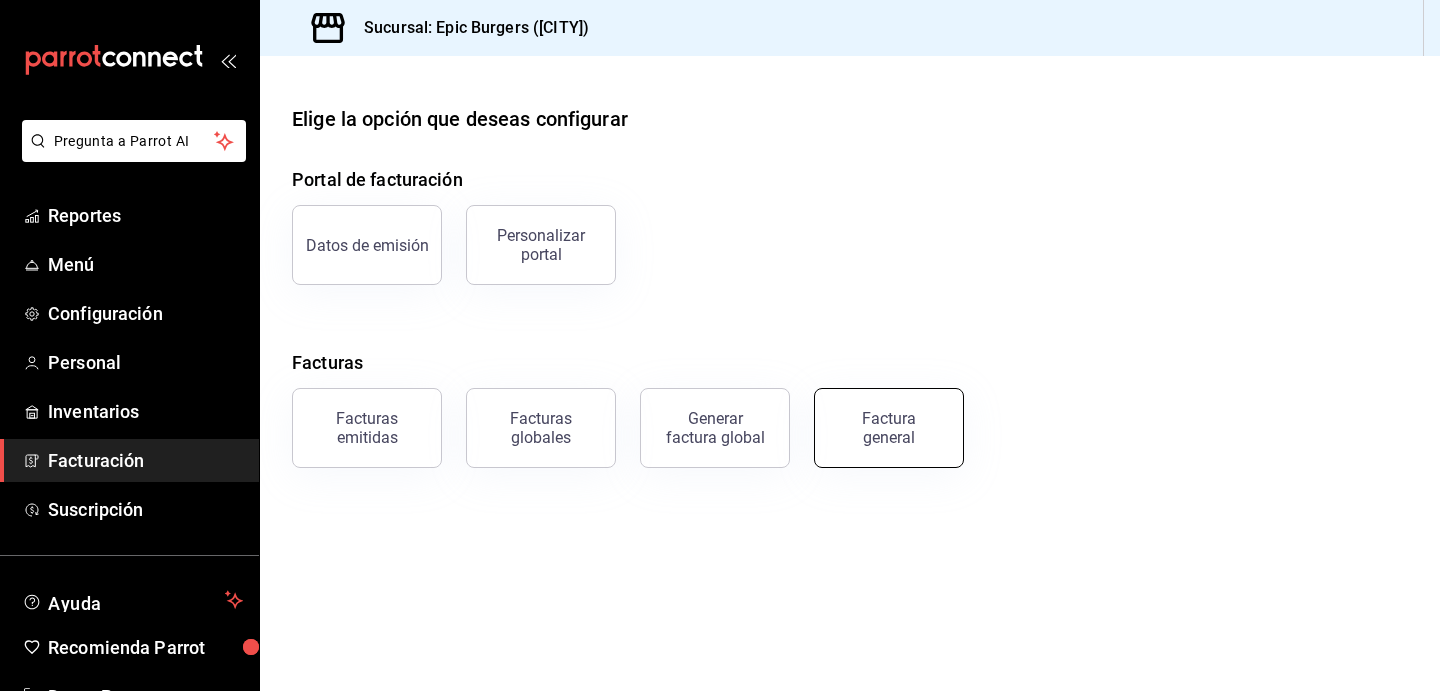 click on "Factura general" at bounding box center (877, 416) 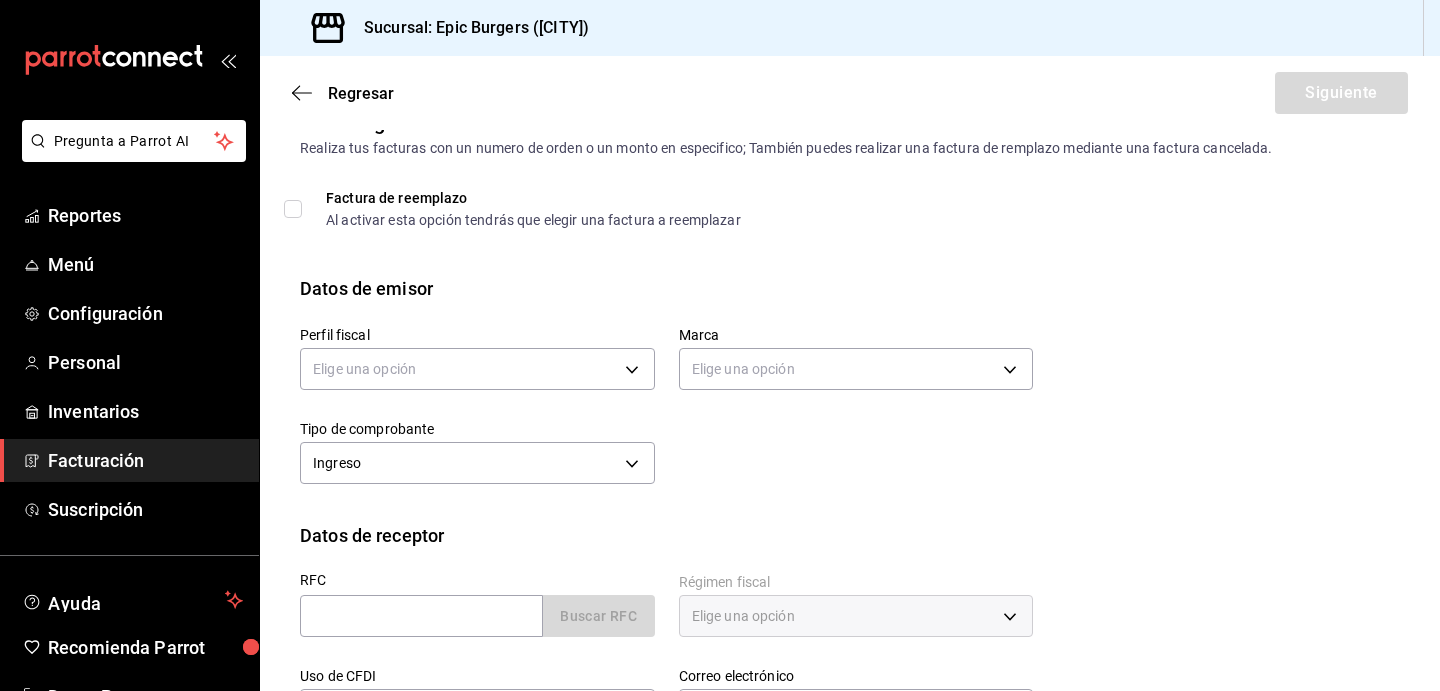 scroll, scrollTop: 0, scrollLeft: 0, axis: both 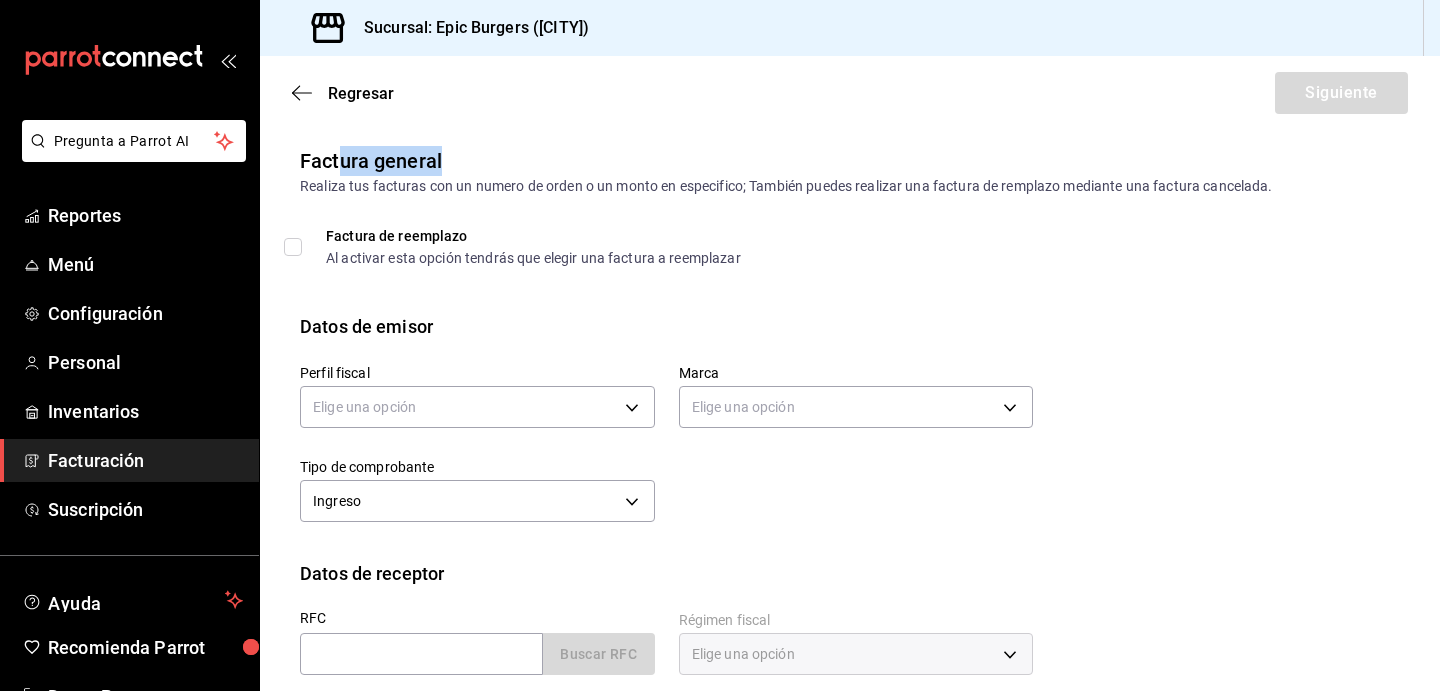 drag, startPoint x: 448, startPoint y: 160, endPoint x: 332, endPoint y: 153, distance: 116.21101 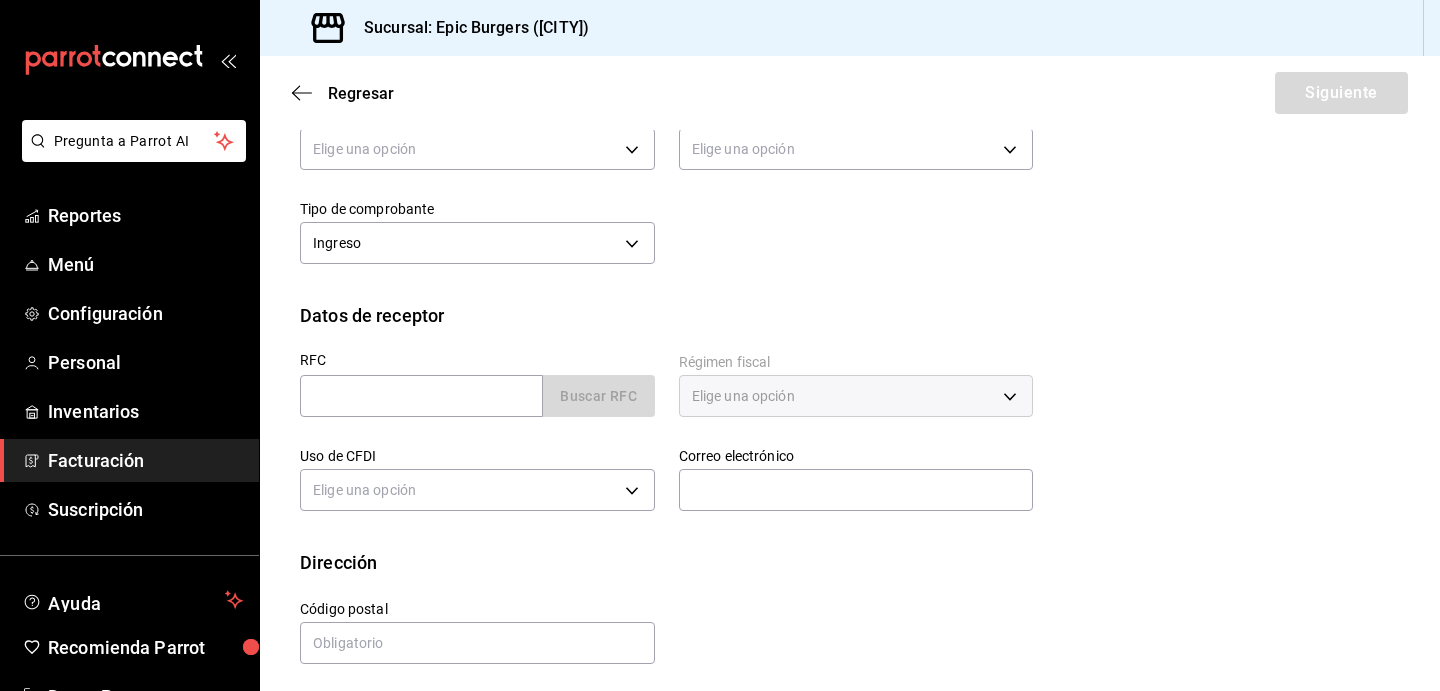 scroll, scrollTop: 266, scrollLeft: 0, axis: vertical 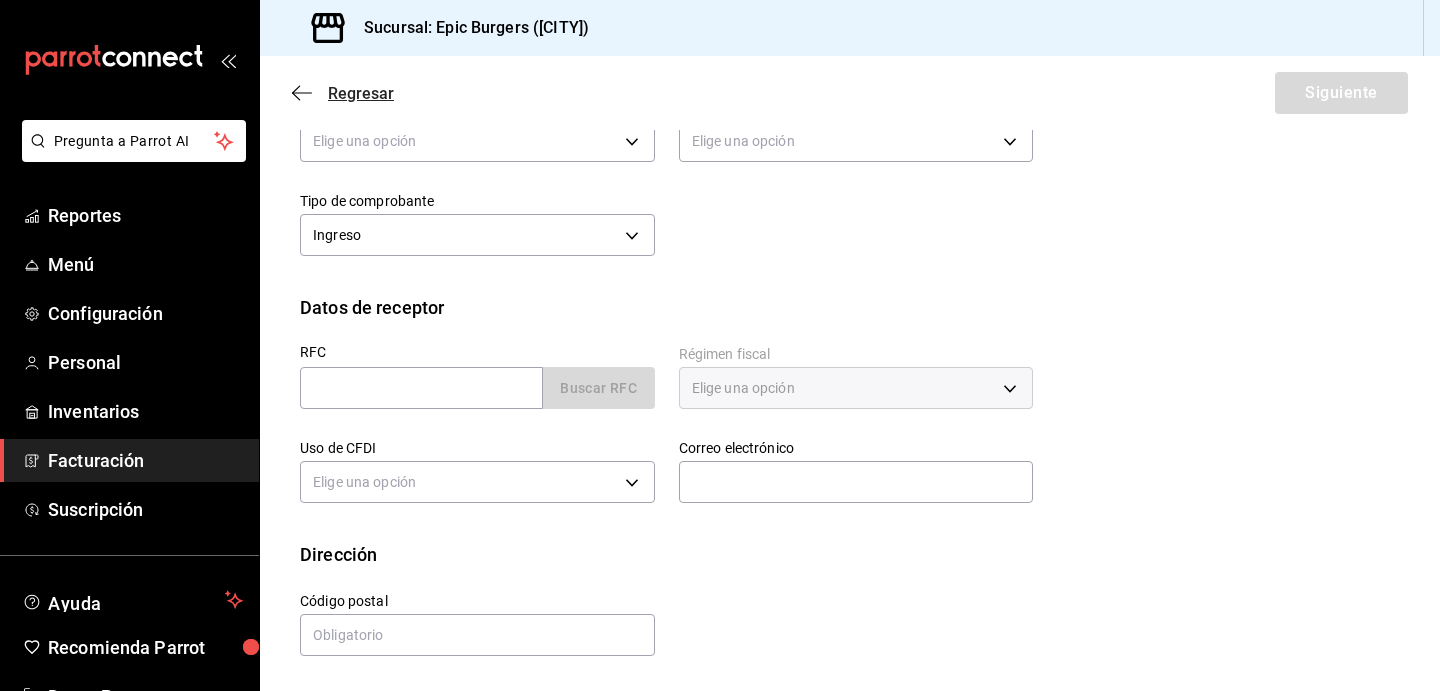 click 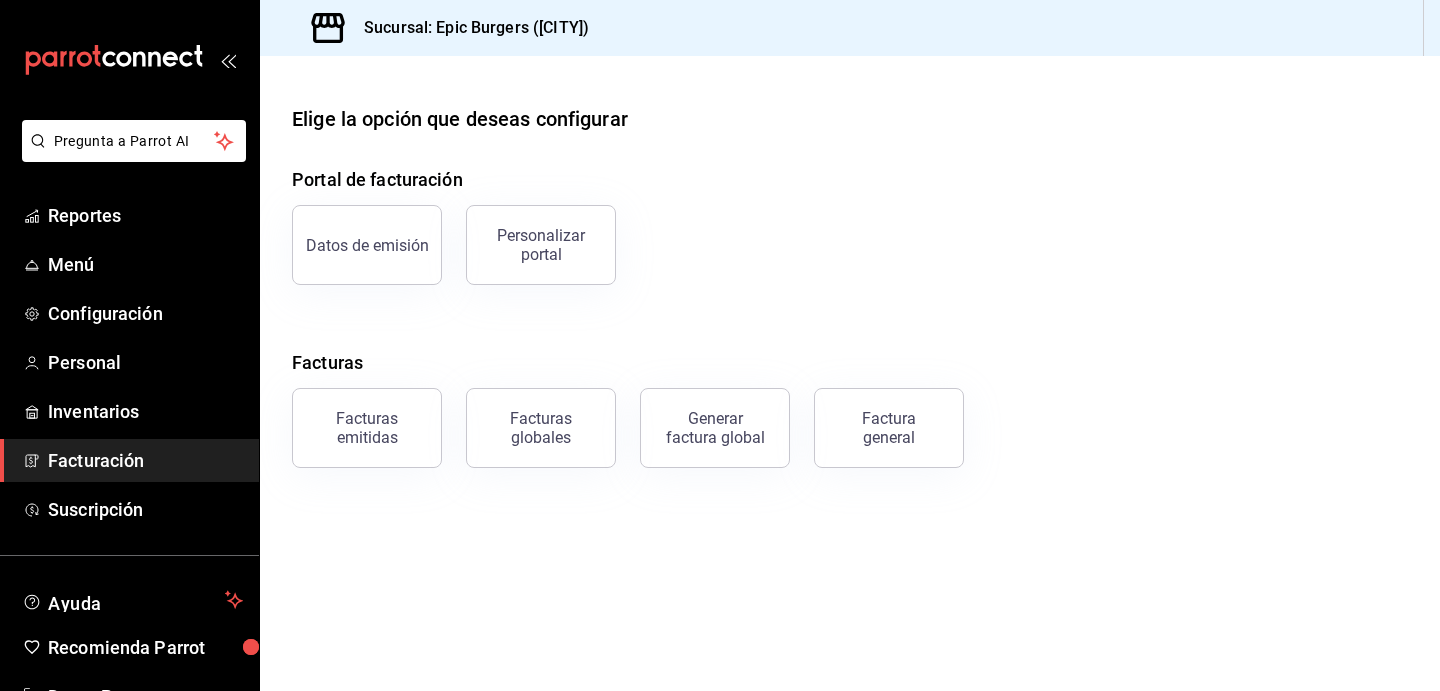 click on "Elige la opción que deseas configurar" at bounding box center [460, 119] 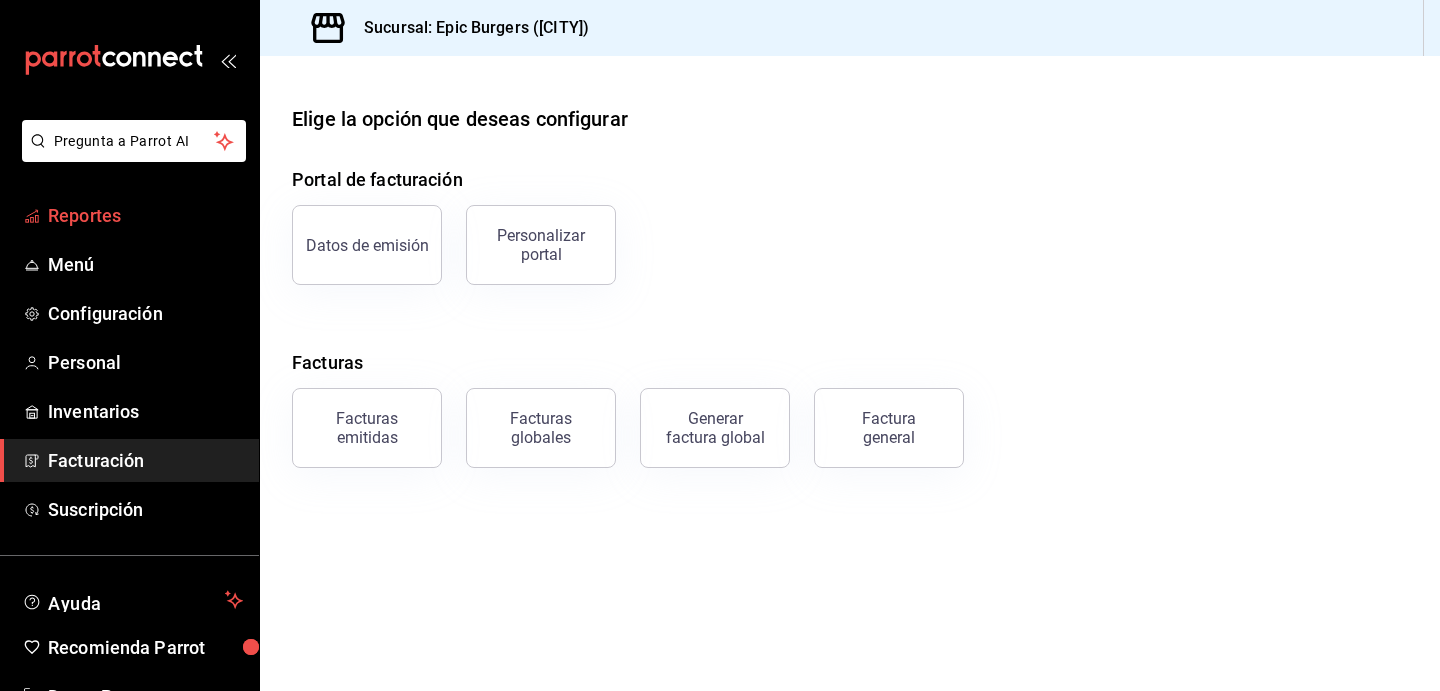 click on "Reportes" at bounding box center [145, 215] 